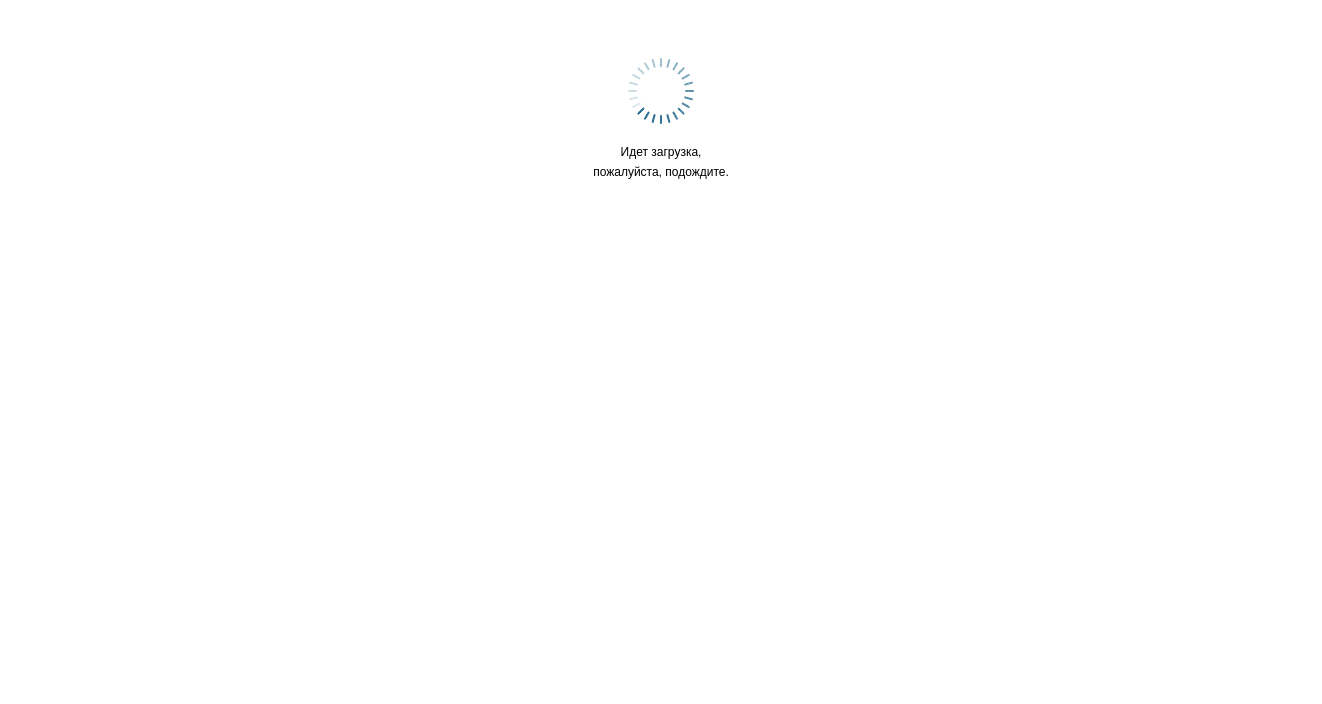 scroll, scrollTop: 0, scrollLeft: 0, axis: both 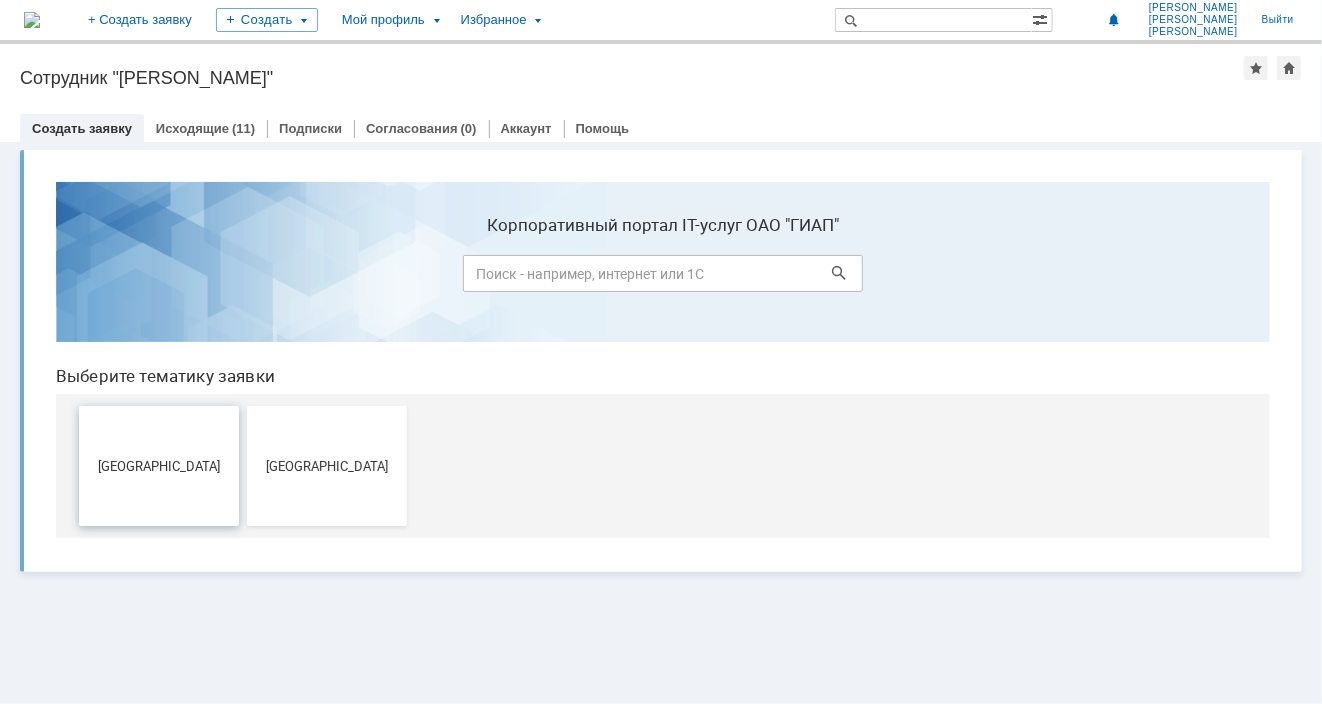 click on "[GEOGRAPHIC_DATA]" at bounding box center (158, 464) 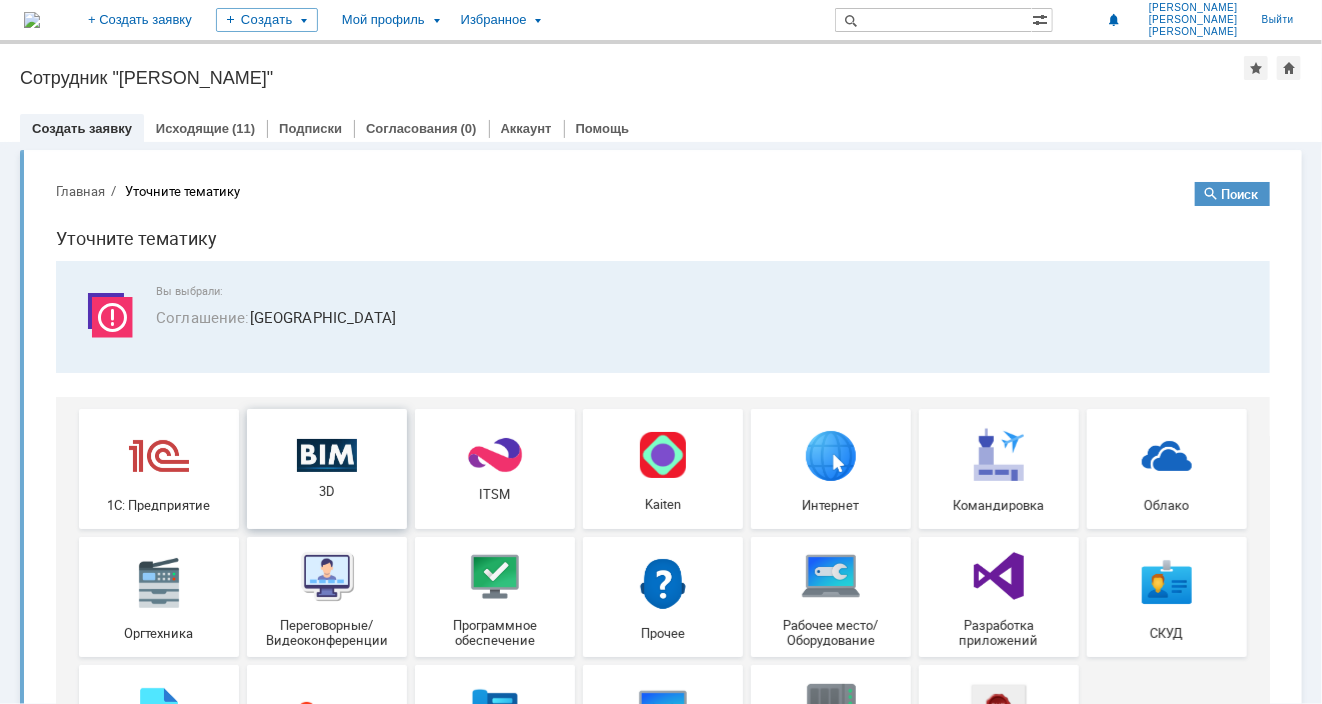click on "3D" at bounding box center [326, 467] 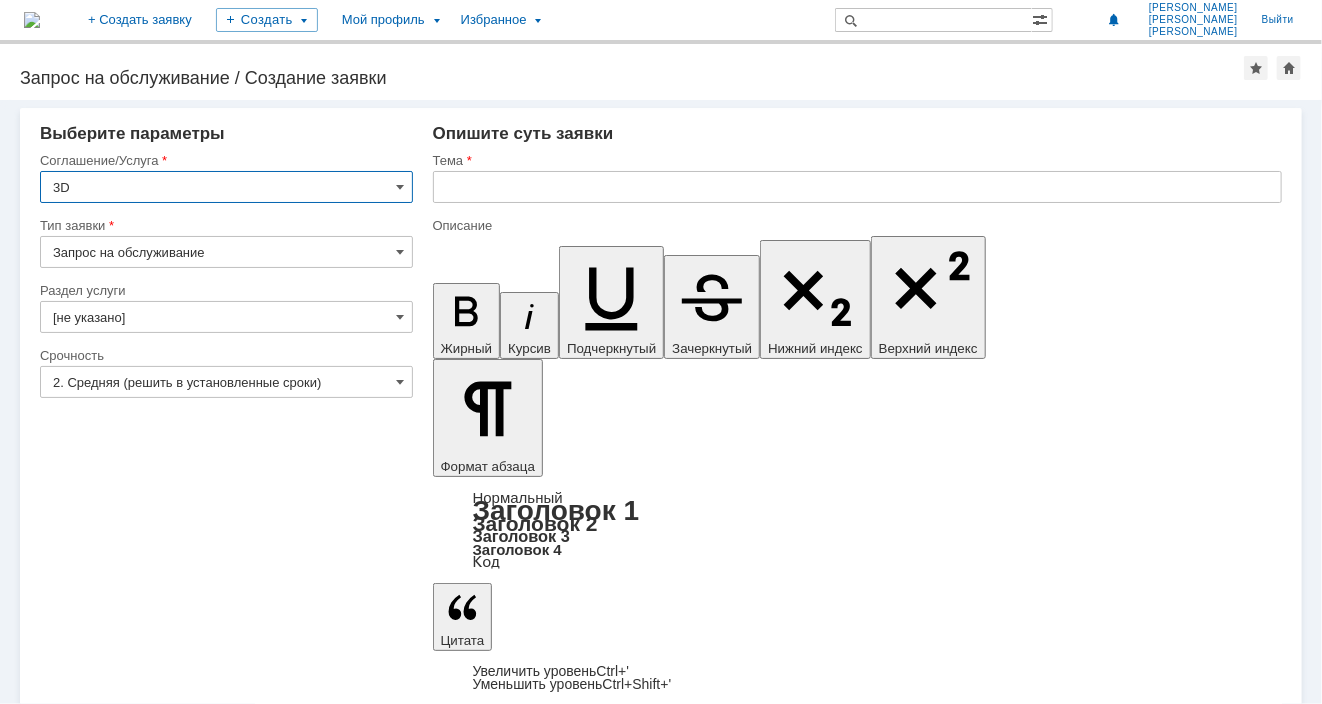 scroll, scrollTop: 0, scrollLeft: 0, axis: both 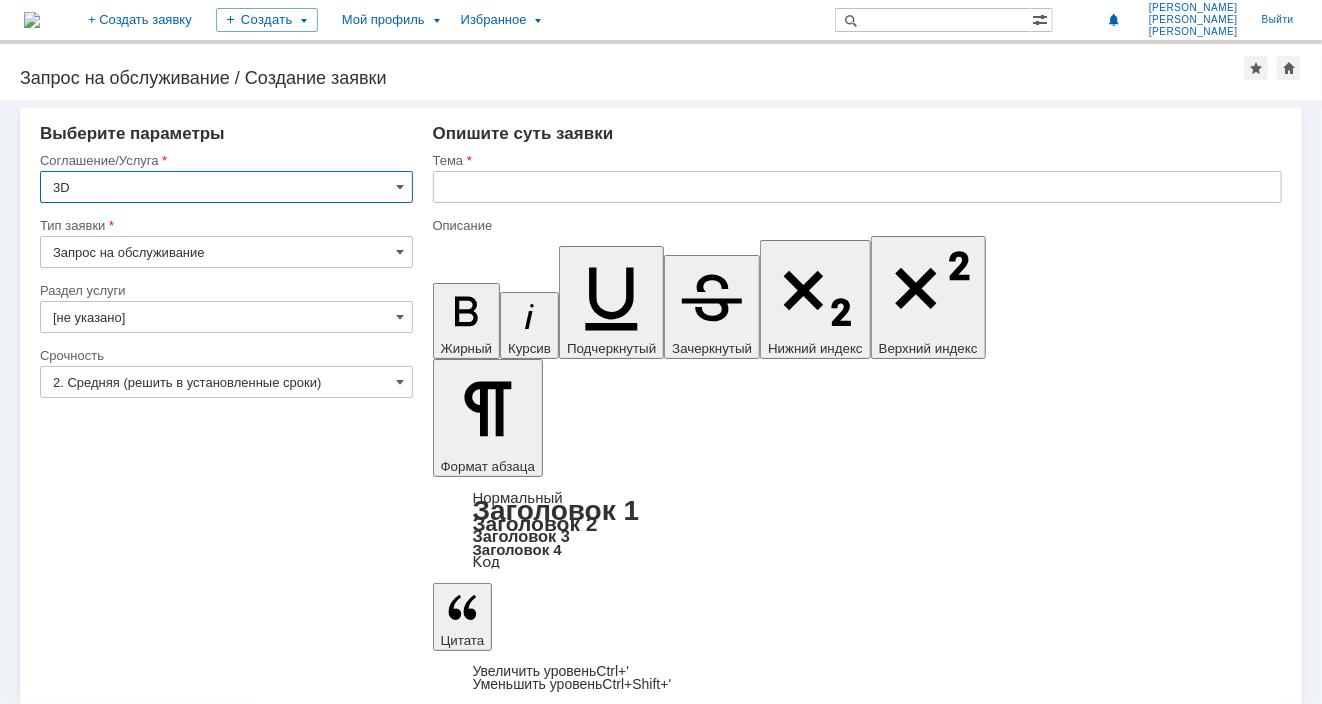 click on "[не указано]" at bounding box center (226, 317) 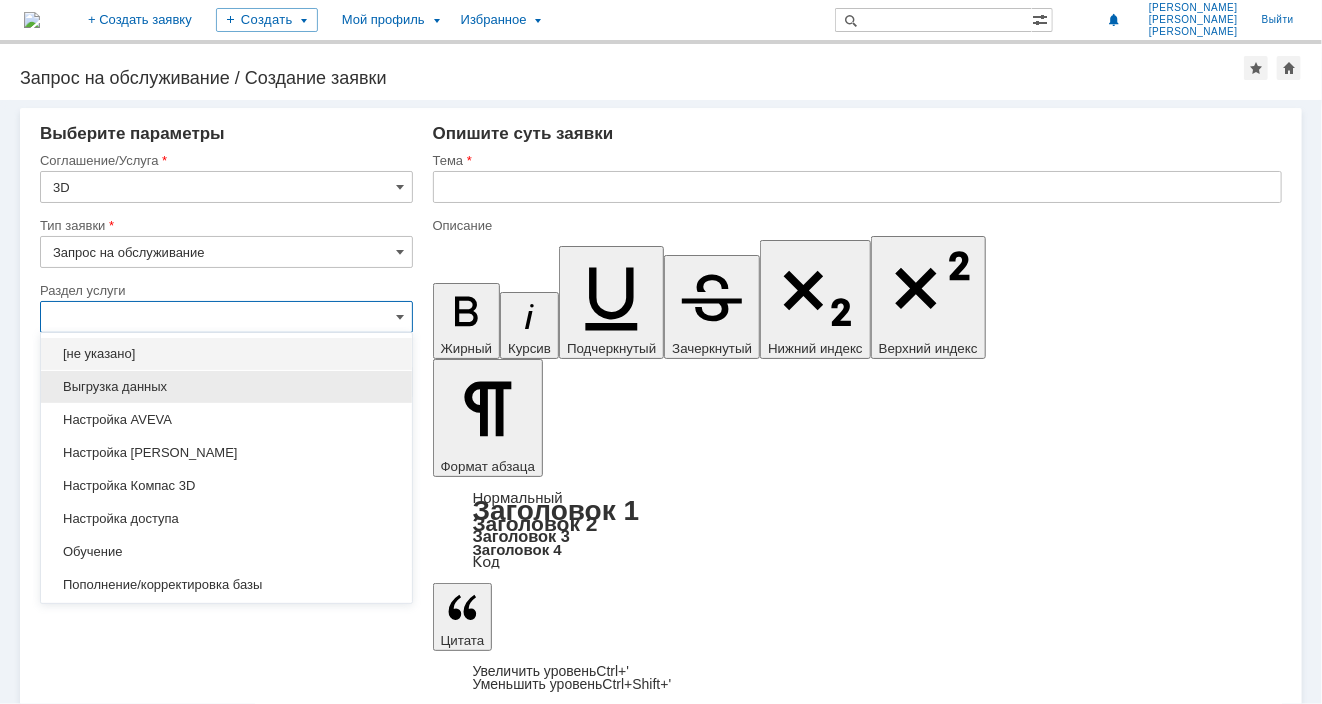 click on "Выгрузка данных" at bounding box center [226, 387] 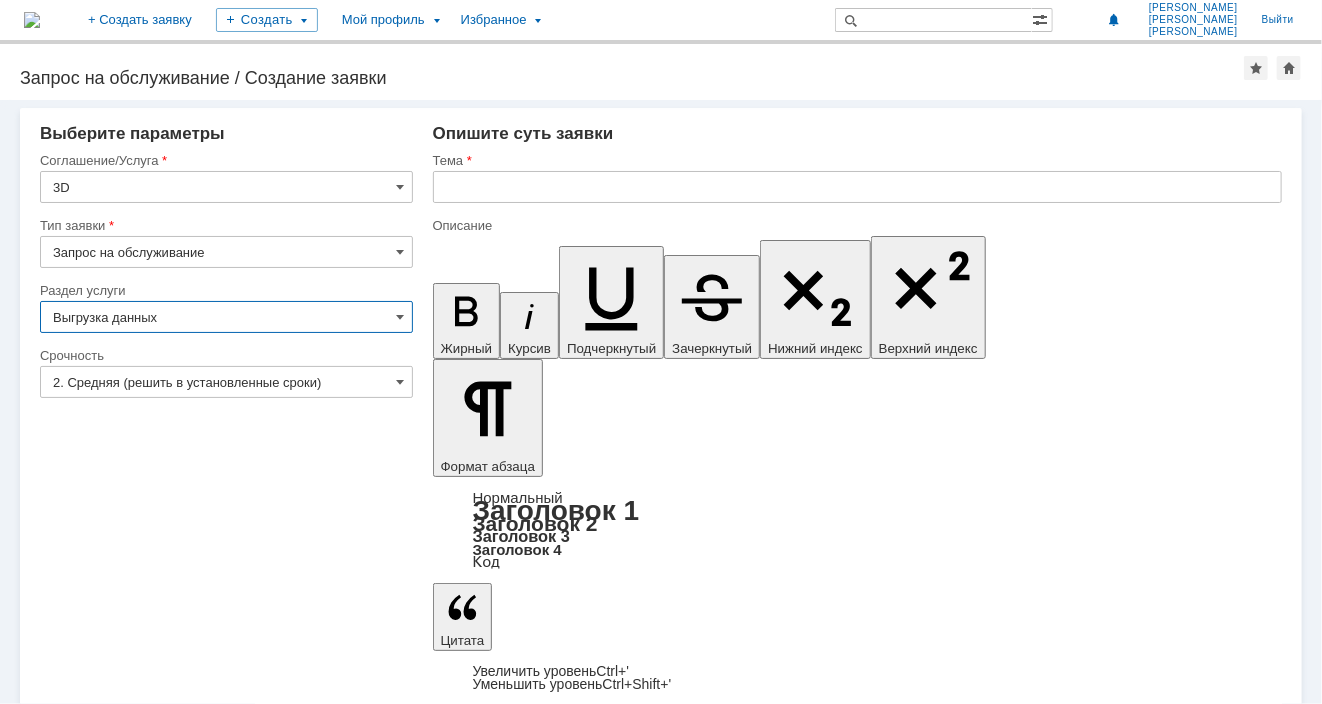 type on "ПО: Revit/[PERSON_NAME] Проект ** Корпус **" 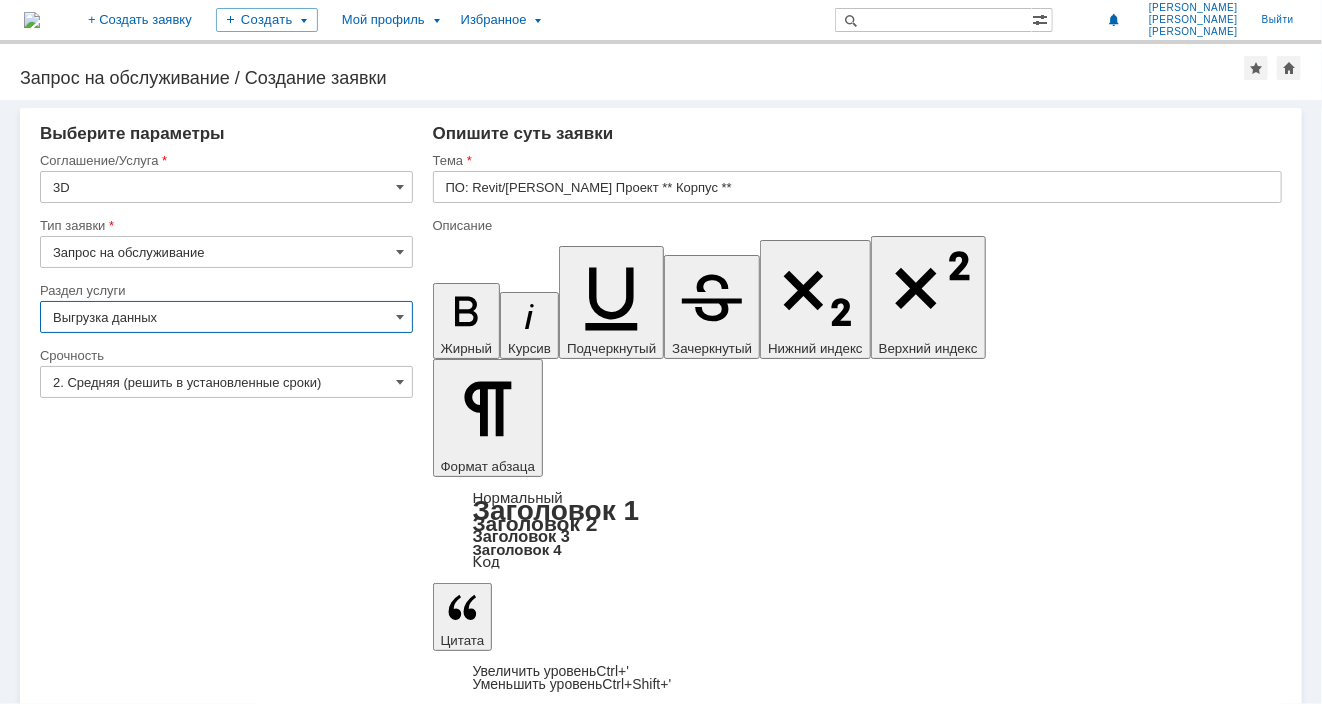 type on "Выгрузка данных" 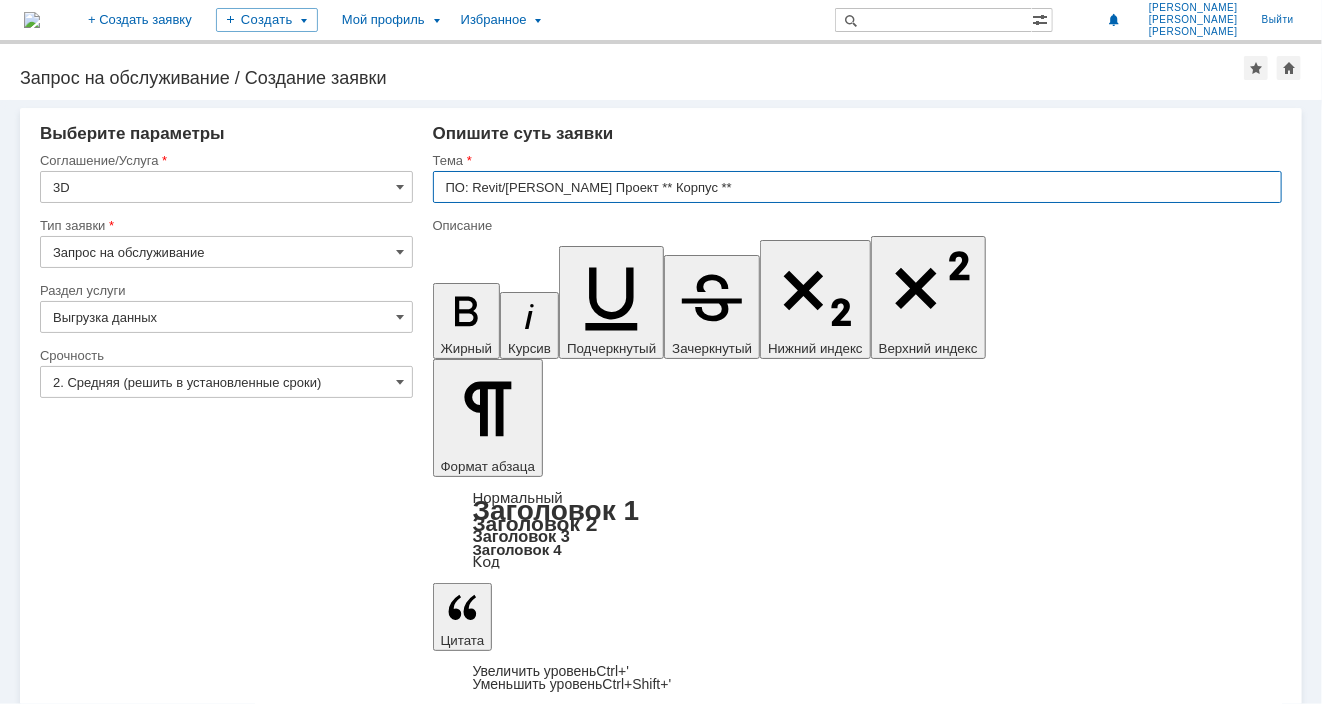 click on "ПО: Revit/[PERSON_NAME] Проект ** Корпус **" at bounding box center [857, 187] 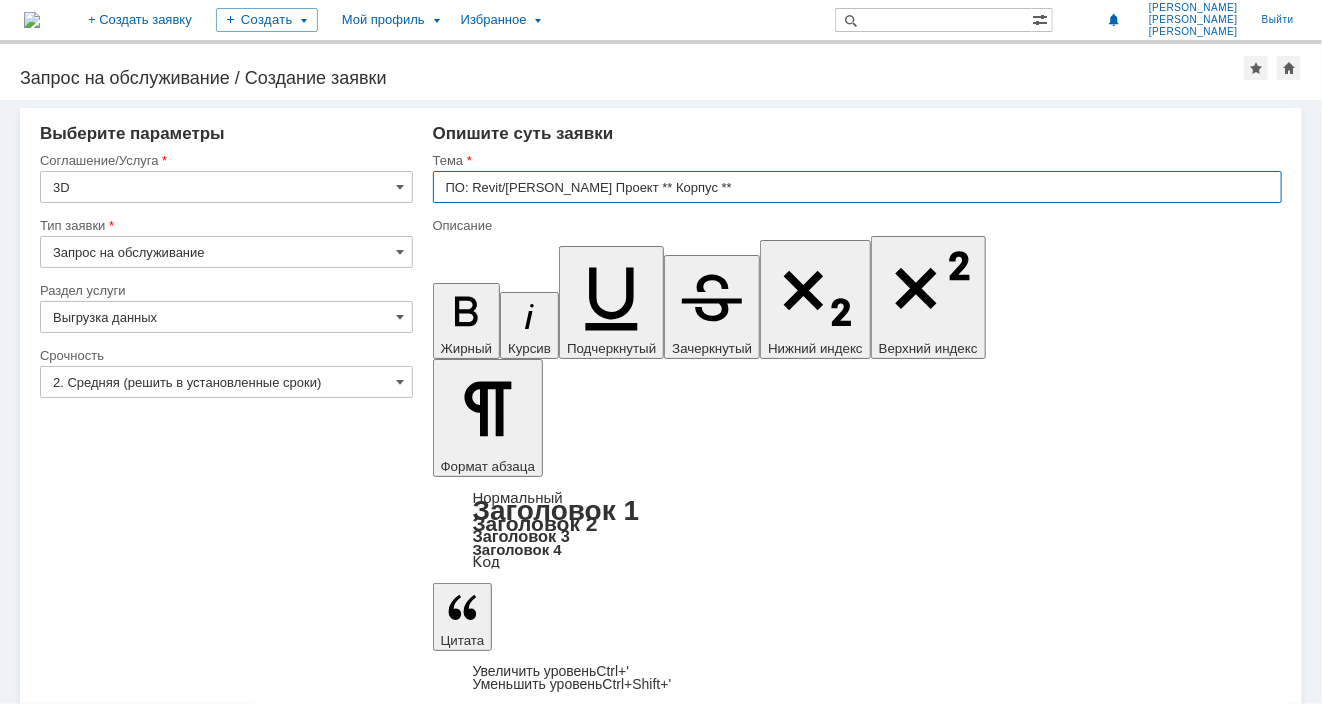 click on "ПО: Revit/[PERSON_NAME] Проект ** Корпус **" at bounding box center [857, 187] 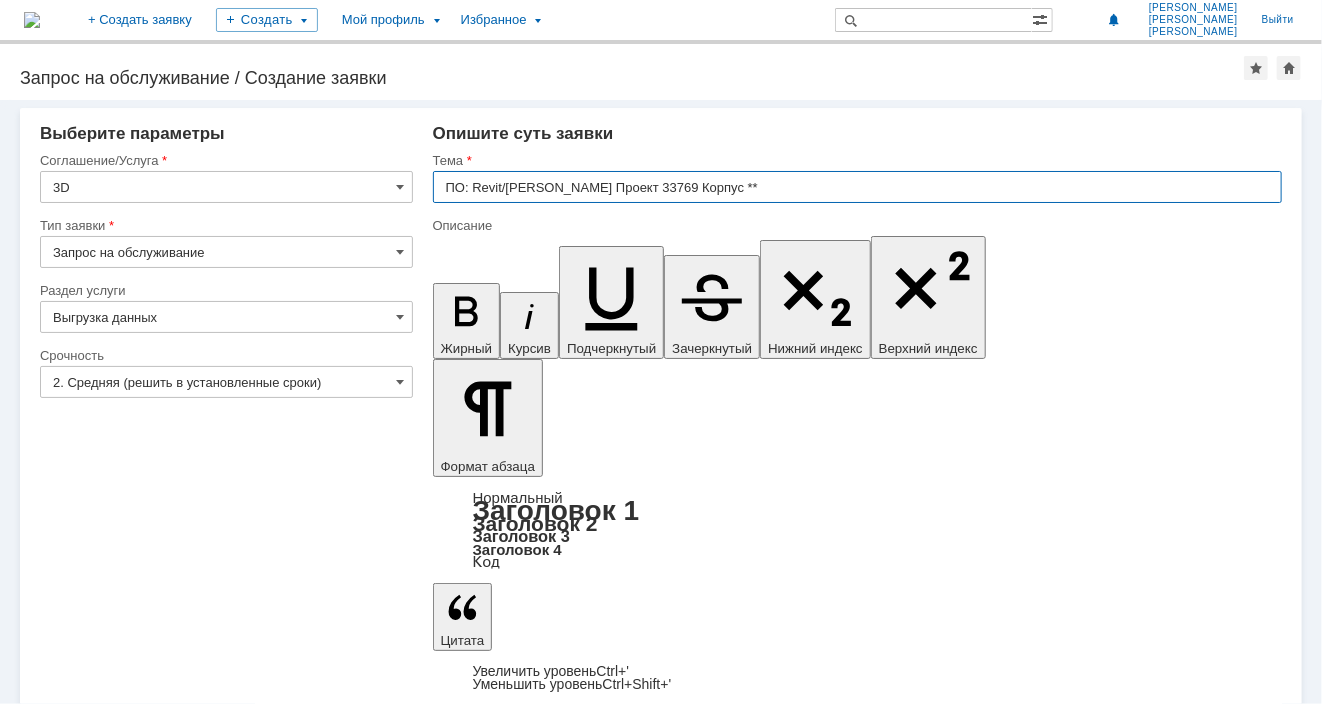drag, startPoint x: 670, startPoint y: 183, endPoint x: 681, endPoint y: 186, distance: 11.401754 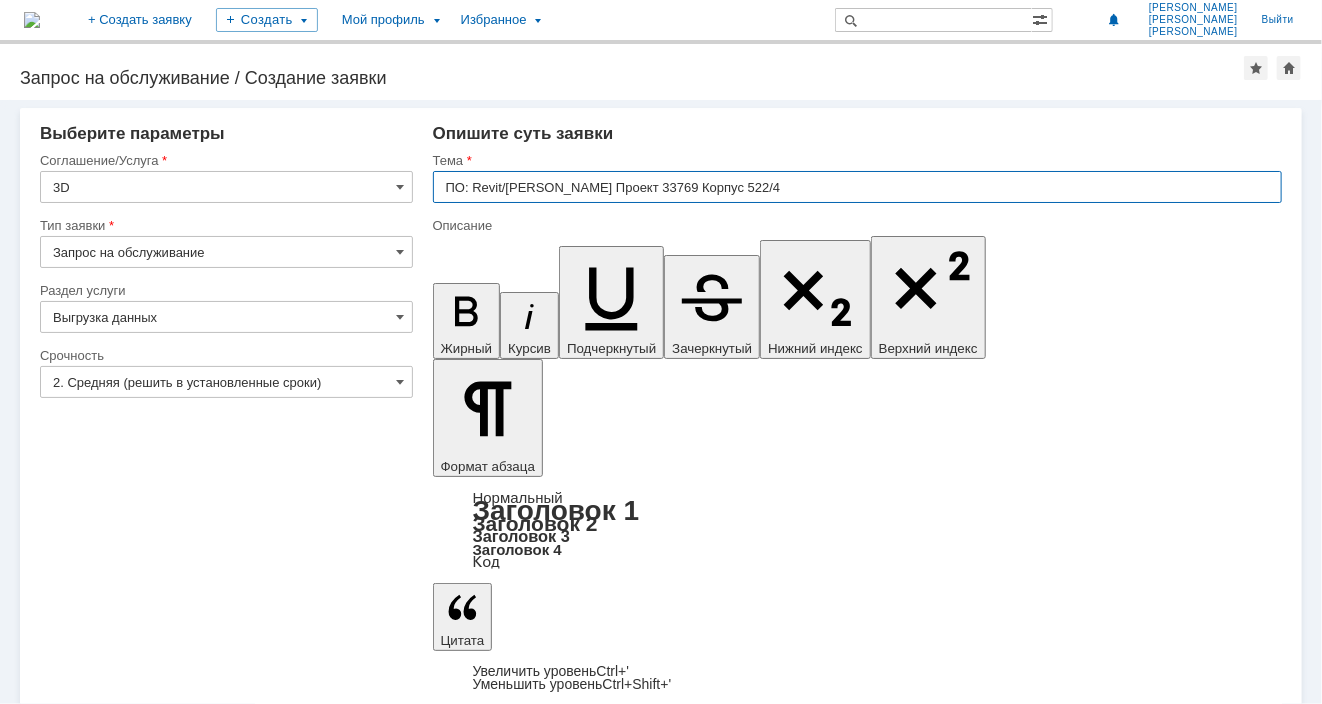type on "ПО: Revit/[PERSON_NAME] Проект 33769 Корпус 522/4" 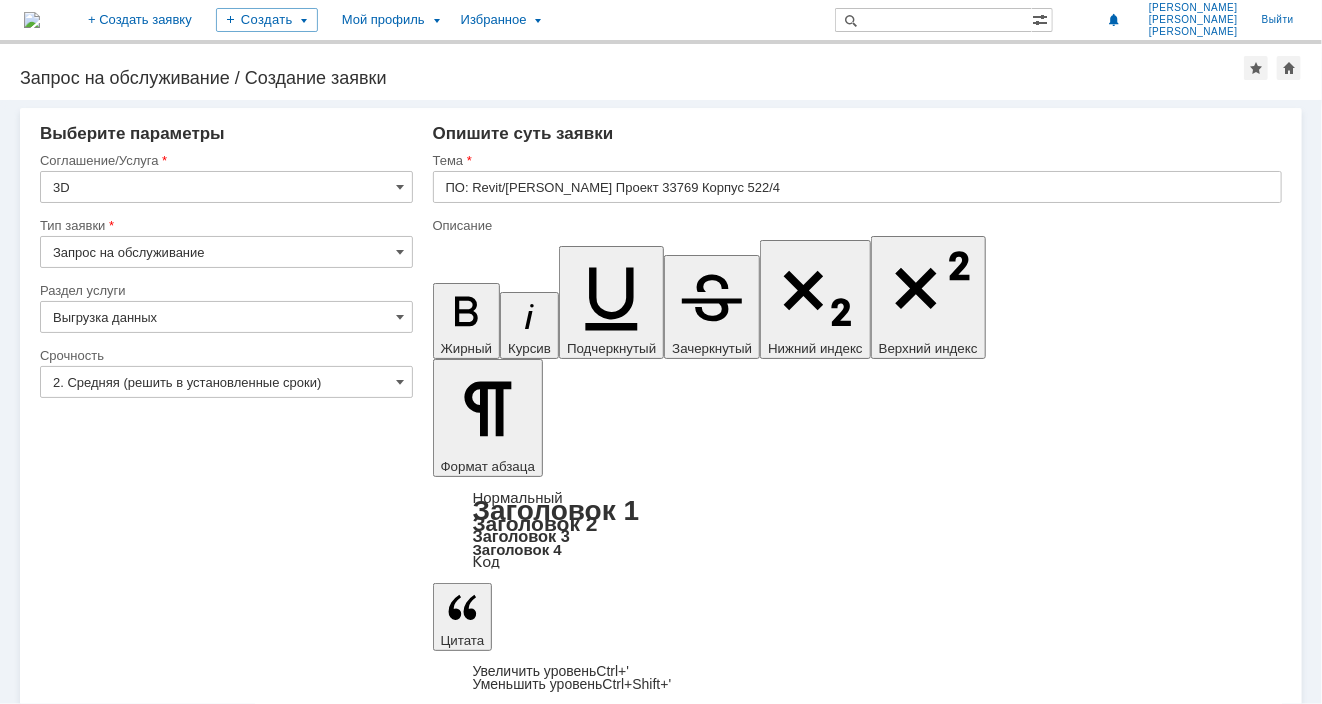 click on "Добавить файл" at bounding box center (509, 5631) 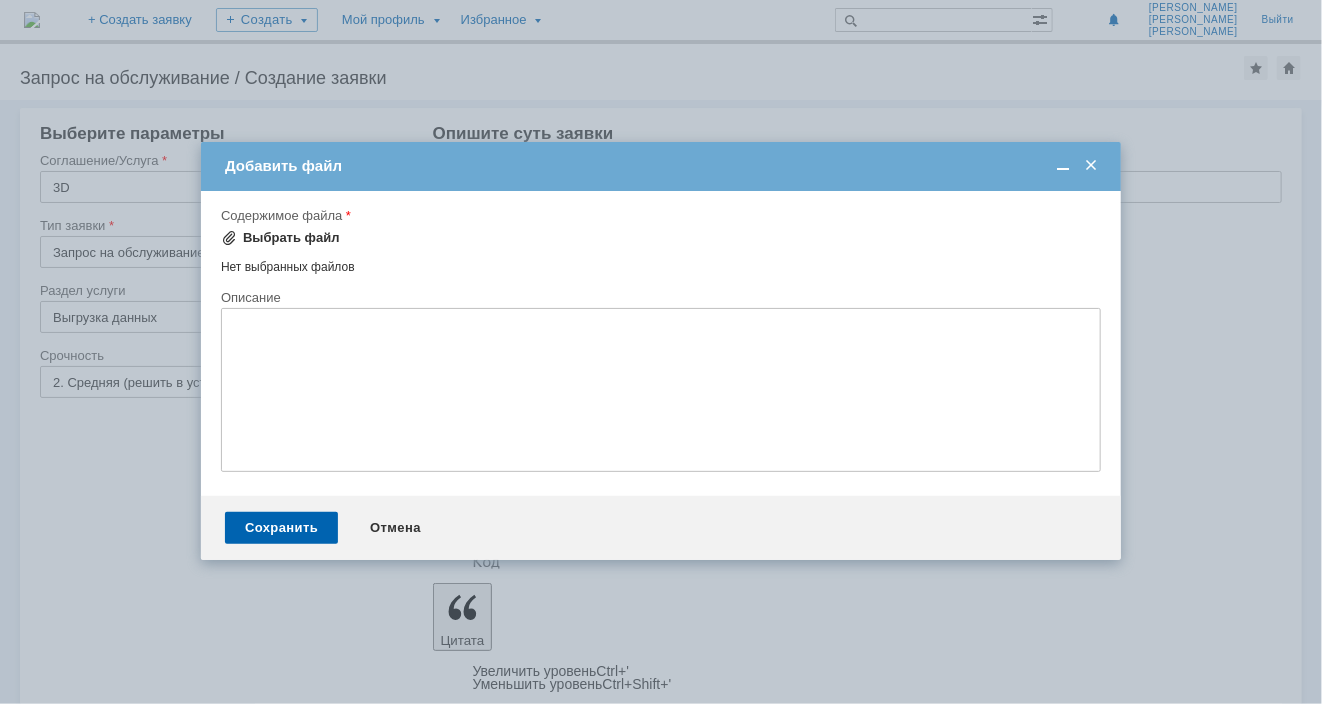 click on "Выбрать файл" at bounding box center [291, 238] 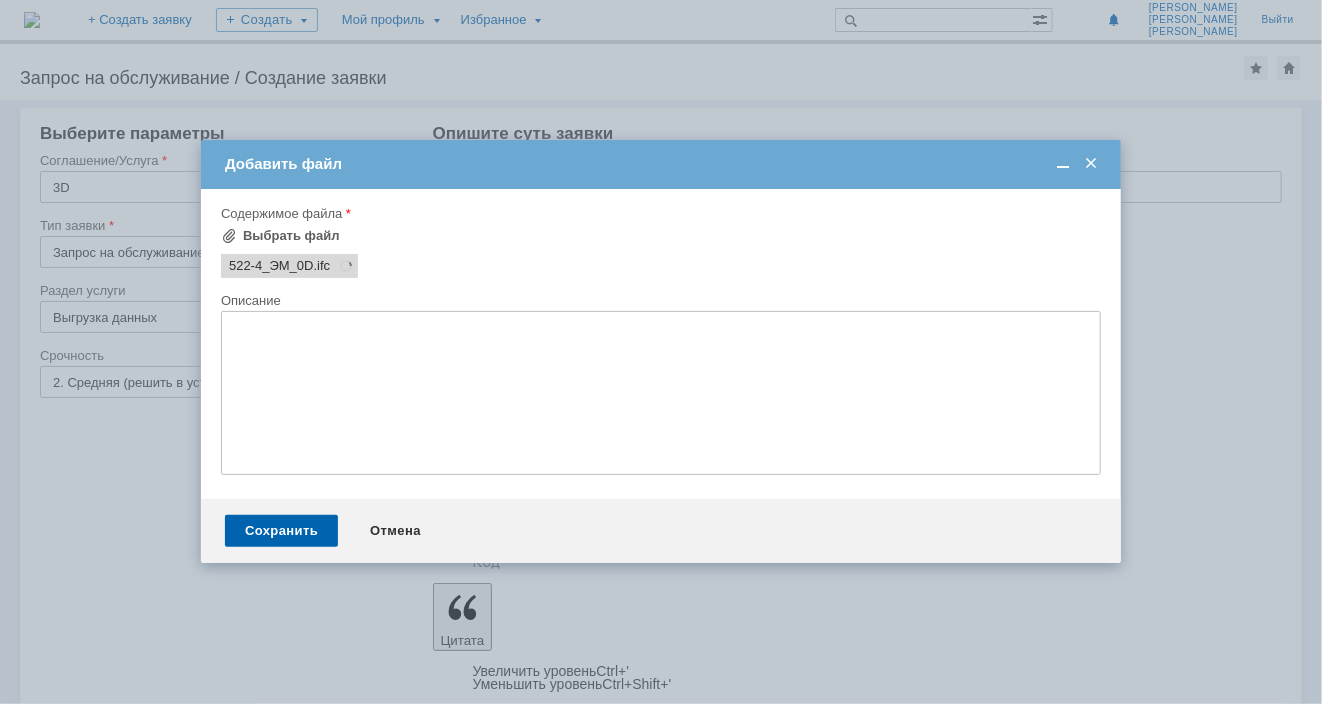 scroll, scrollTop: 0, scrollLeft: 0, axis: both 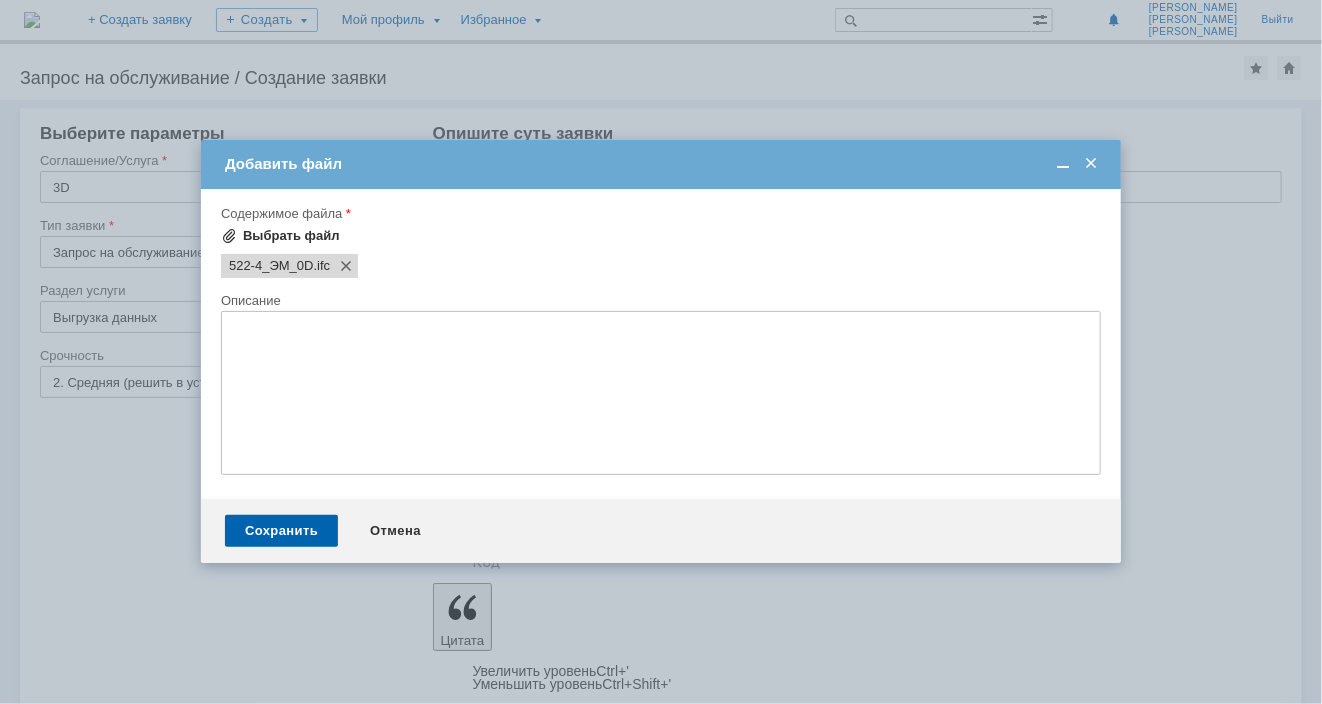 click on "Выбрать файл" at bounding box center (291, 236) 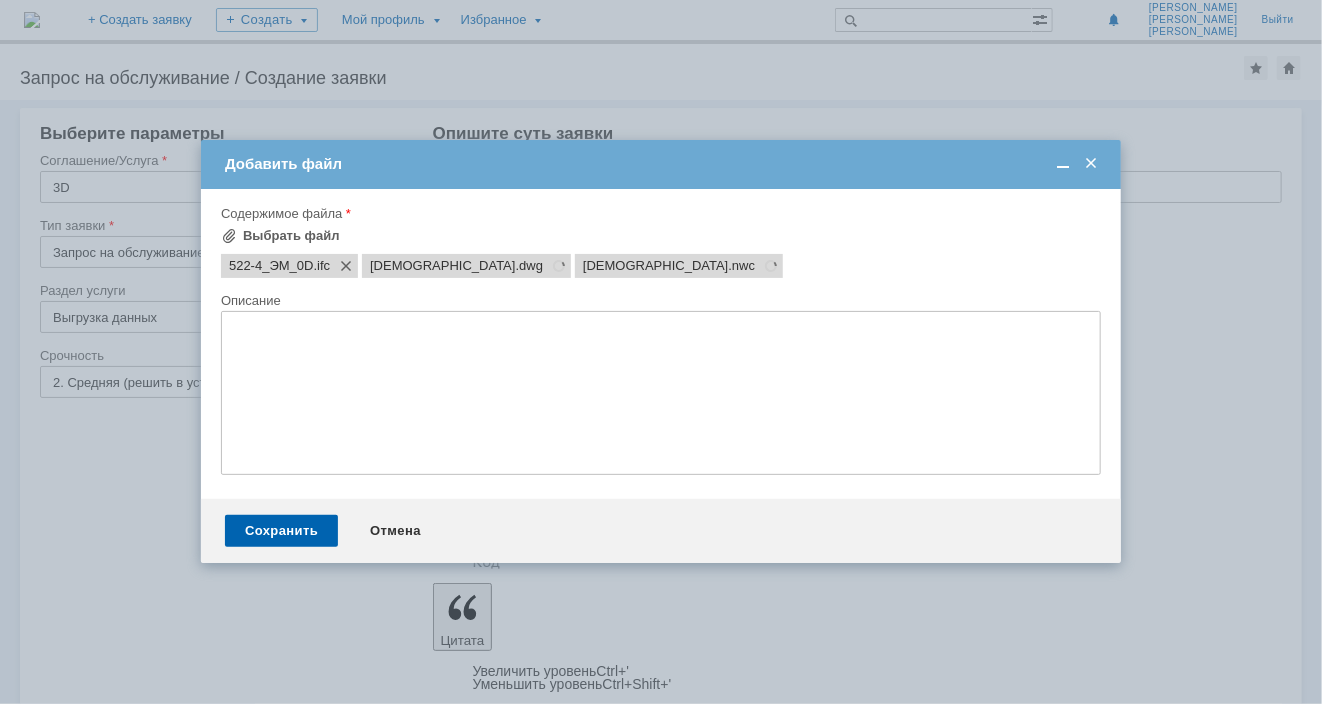 scroll, scrollTop: 0, scrollLeft: 0, axis: both 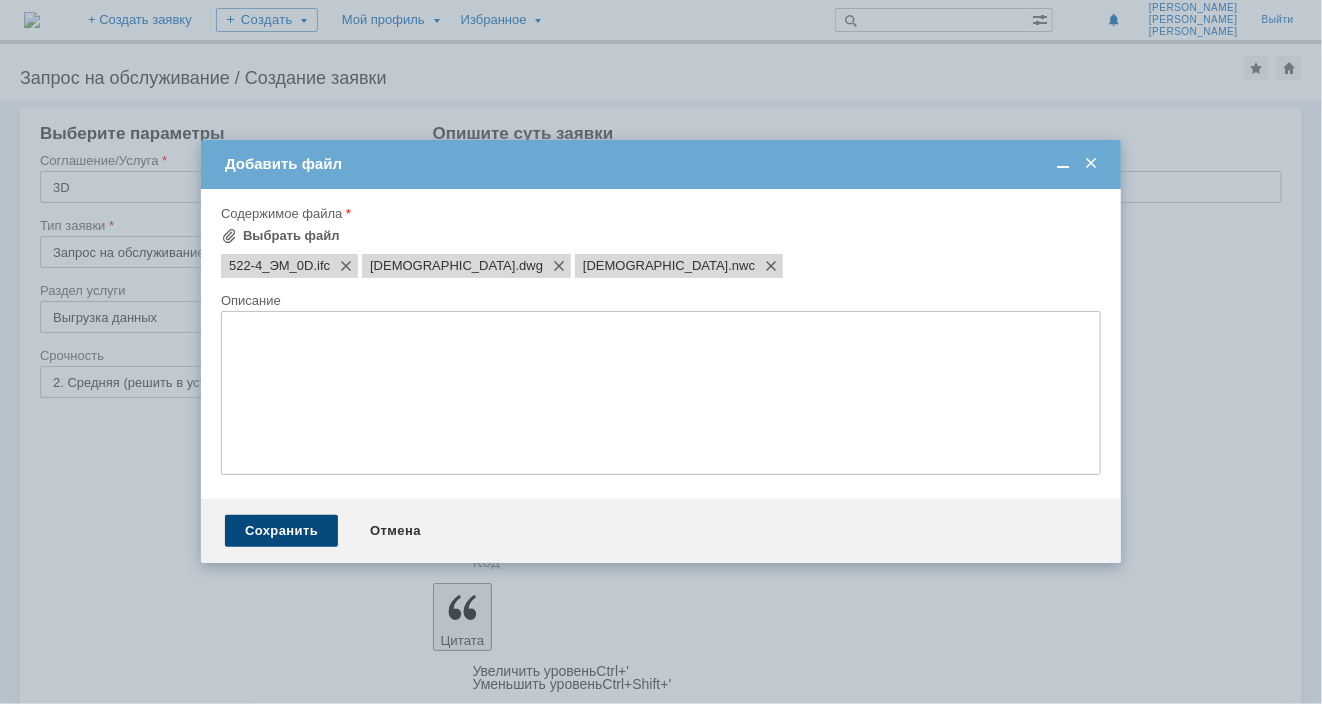 click on "Сохранить" at bounding box center [281, 531] 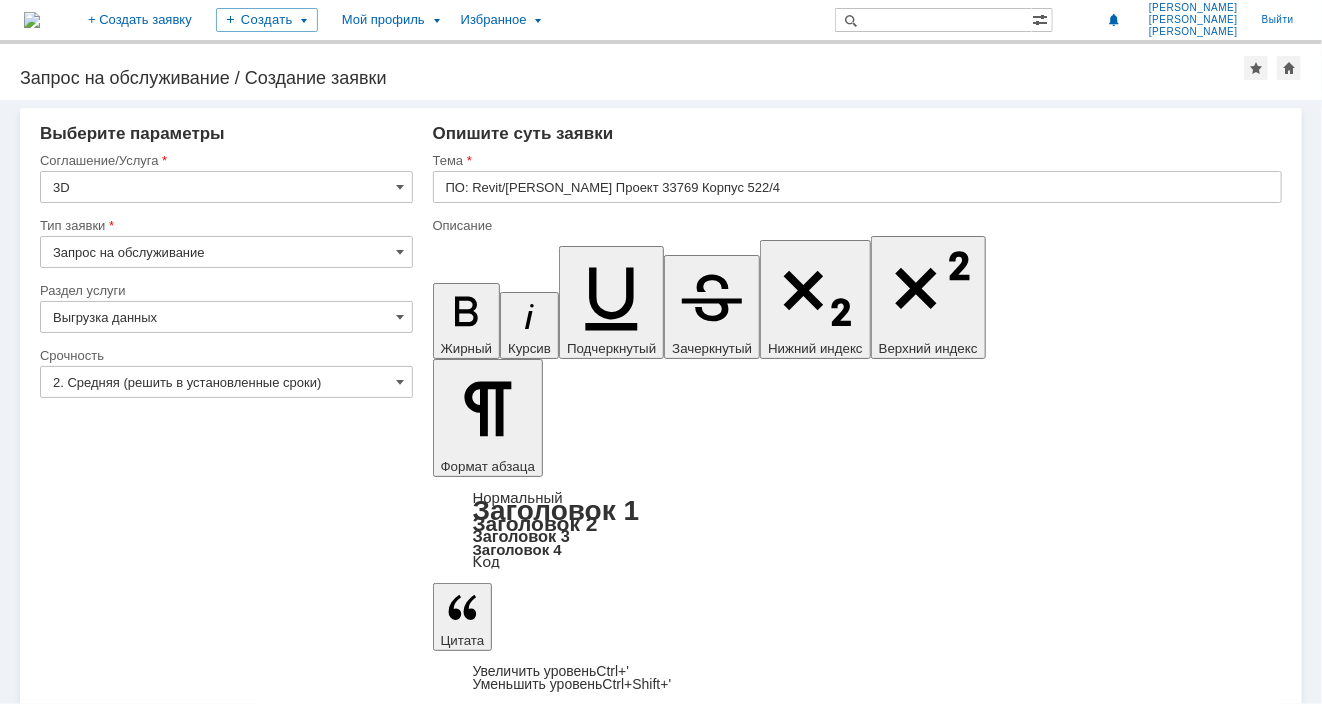 click on "Список Рабочих наборов/Стадий Расположение модели на сервере Имя файла" at bounding box center [595, 5526] 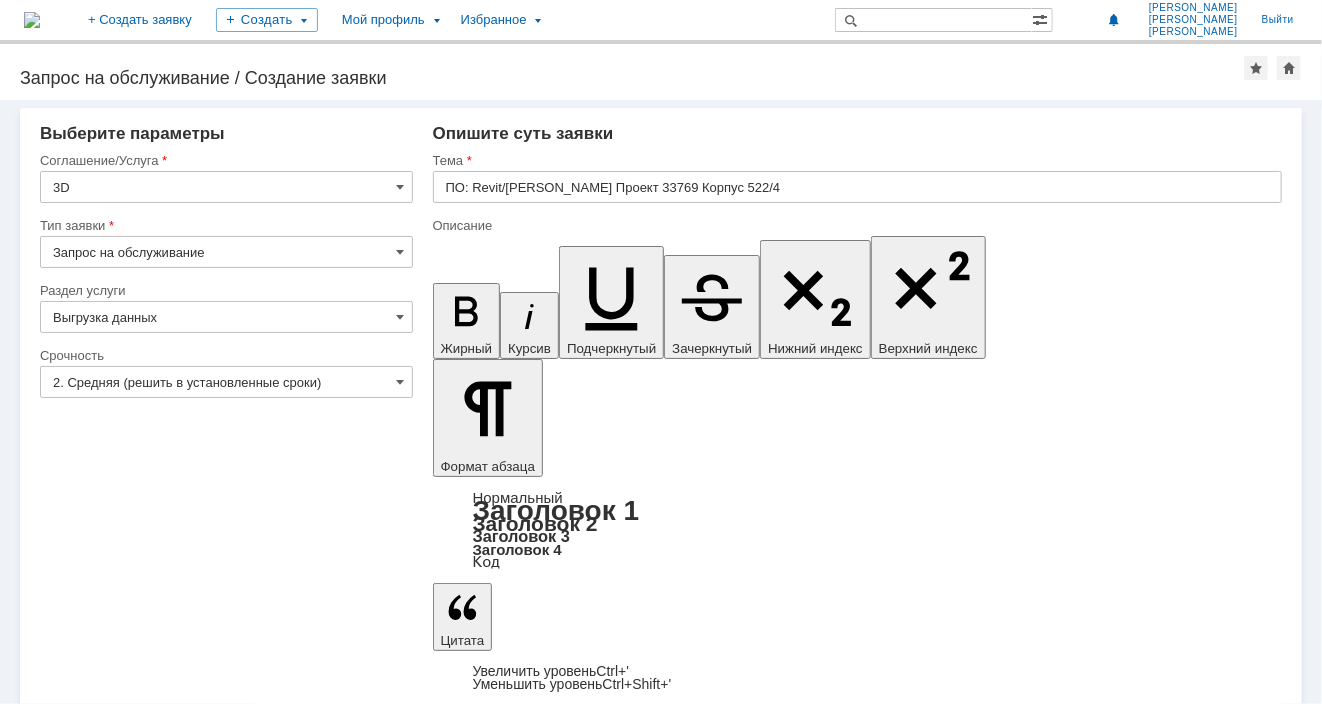 click on "Внимание!                   Выберите параметры Соглашение/Услуга 3D Тип заявки Запрос на обслуживание Разделы Раздел услуги Выгрузка данных Подраздел услуги [не указано] Категория Срочность Срочность 2. Средняя (решить в установленные сроки) Рекомендуемые статьи БЗ             Название Опишите суть заявки Тема ПО: Revit/[PERSON_NAME] Проект 33769 Корпус 522/4 Описание Жирный Курсив Подчеркнутый Зачеркнутый Нижний индекс Верхний индекс Формат абзаца Нормальный Заголовок 1 Заголовок 2 Заголовок 3 Заголовок 4 Код Цитата Увеличить уровень Ctrl+' Уменьшить уровень Ctrl+Shift+' Выровнять по Arial" at bounding box center (661, 2918) 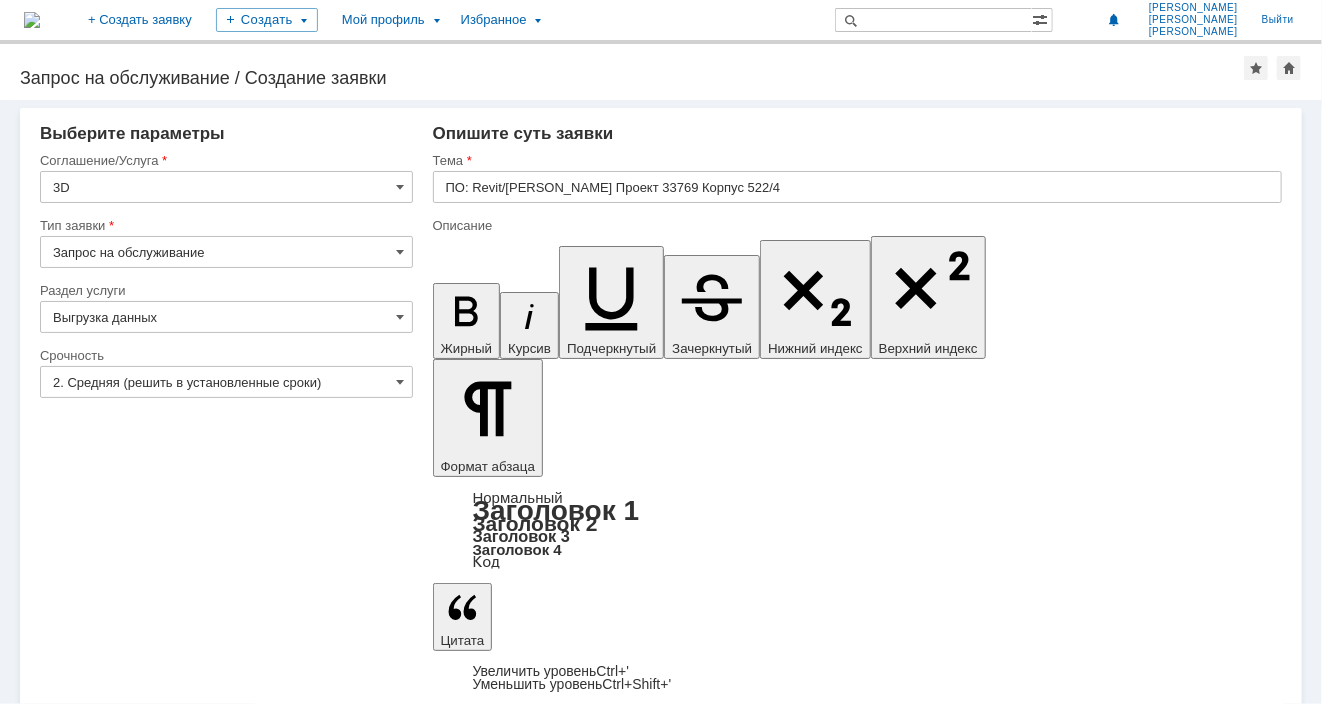 click on "33769_522/4_ELEC_Лотки_0B  на 522-4_ЭМ_0D" at bounding box center [593, 5541] 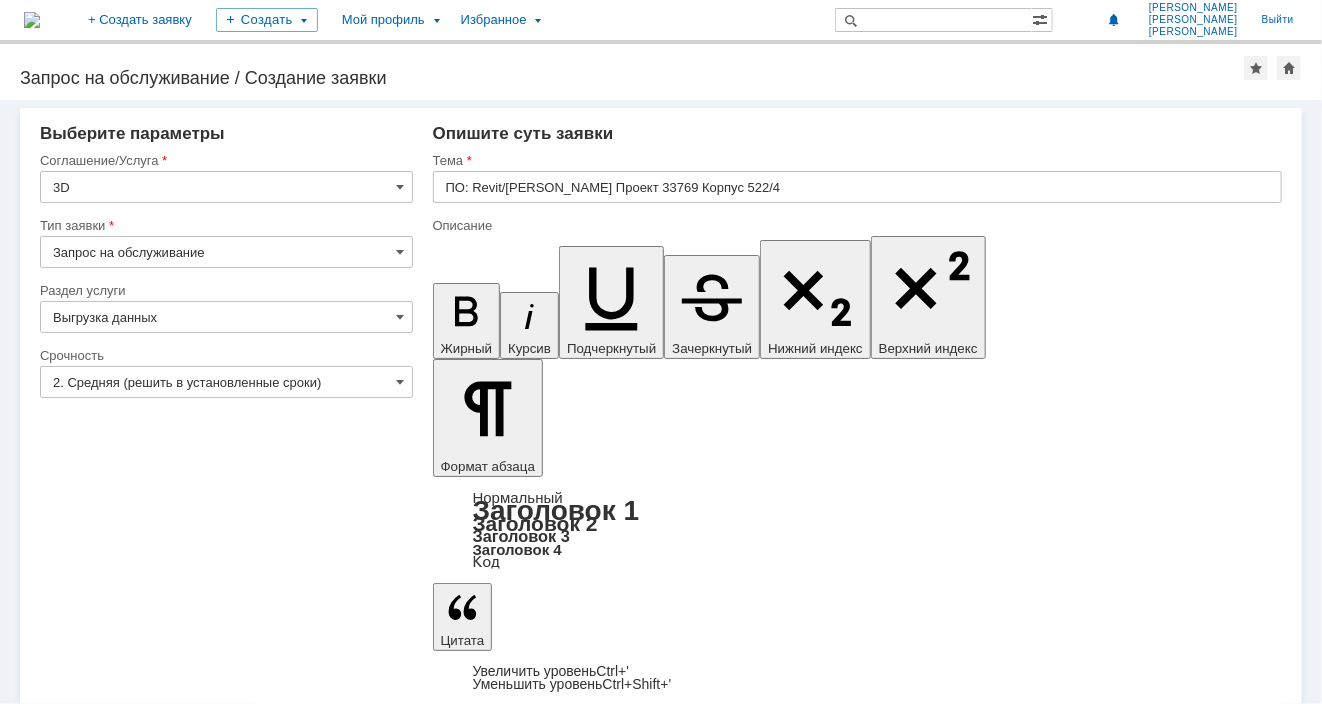 drag, startPoint x: 600, startPoint y: 5521, endPoint x: 952, endPoint y: 5535, distance: 352.2783 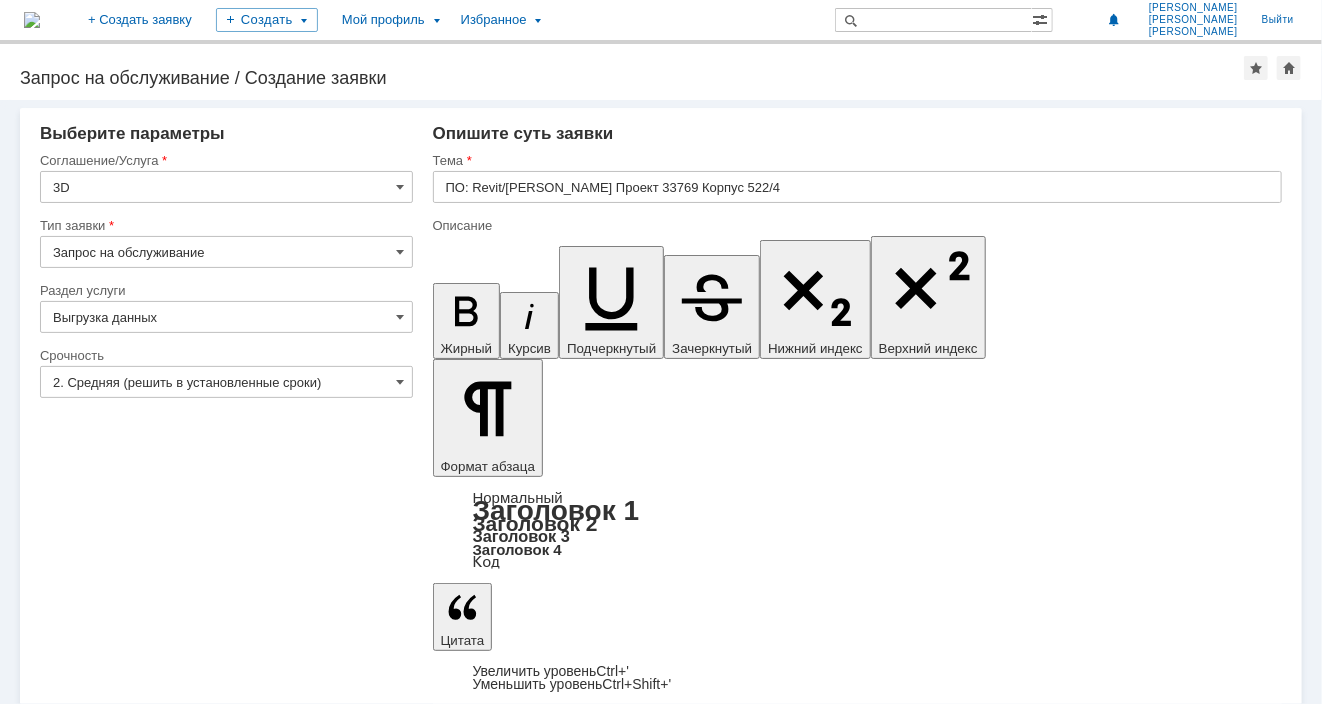 click 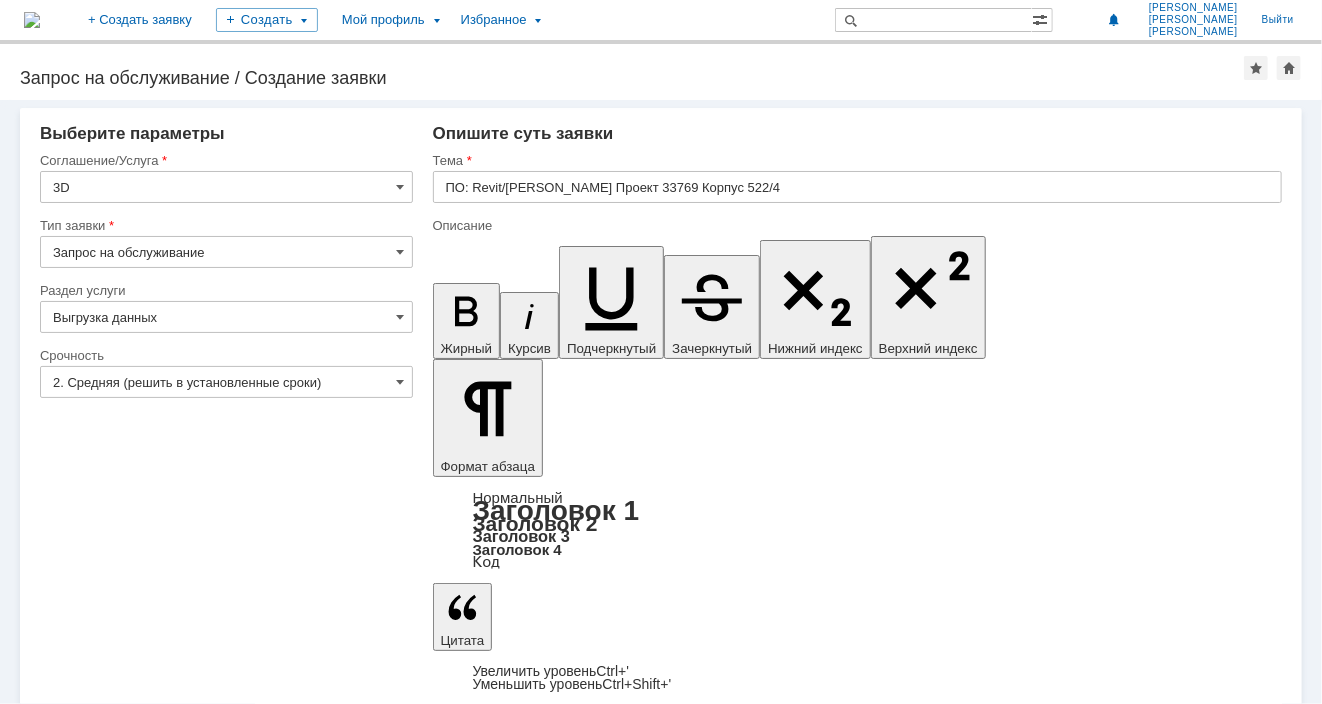 click on "Прошу заменить зону 33769_522/4_ELEC_Лотки_0B  на 522-4_ЭМ_0D" at bounding box center [595, 5533] 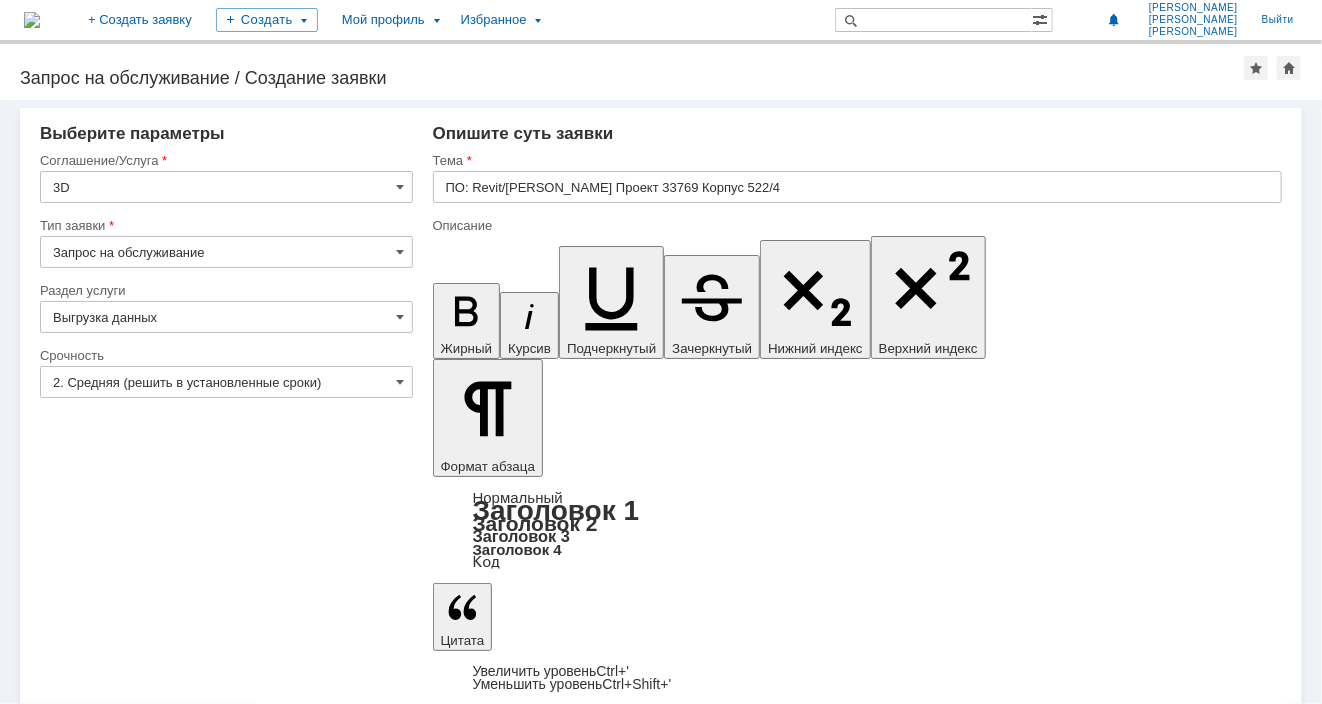 click on "Прошу заменить зону 33769_522/4_ELEC_Лотки_0B  на 522-4_ЭМ_0D.ifc" at bounding box center (595, 5533) 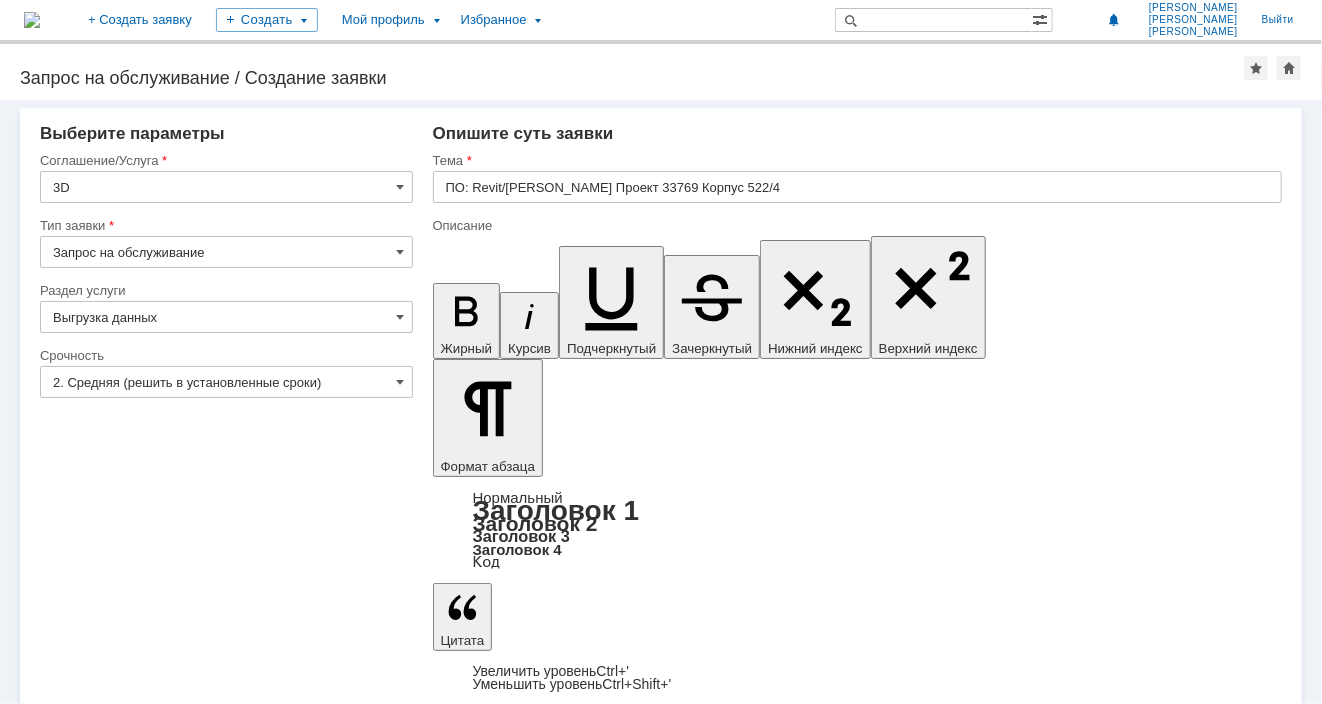 drag, startPoint x: 536, startPoint y: 5505, endPoint x: 438, endPoint y: 5461, distance: 107.42439 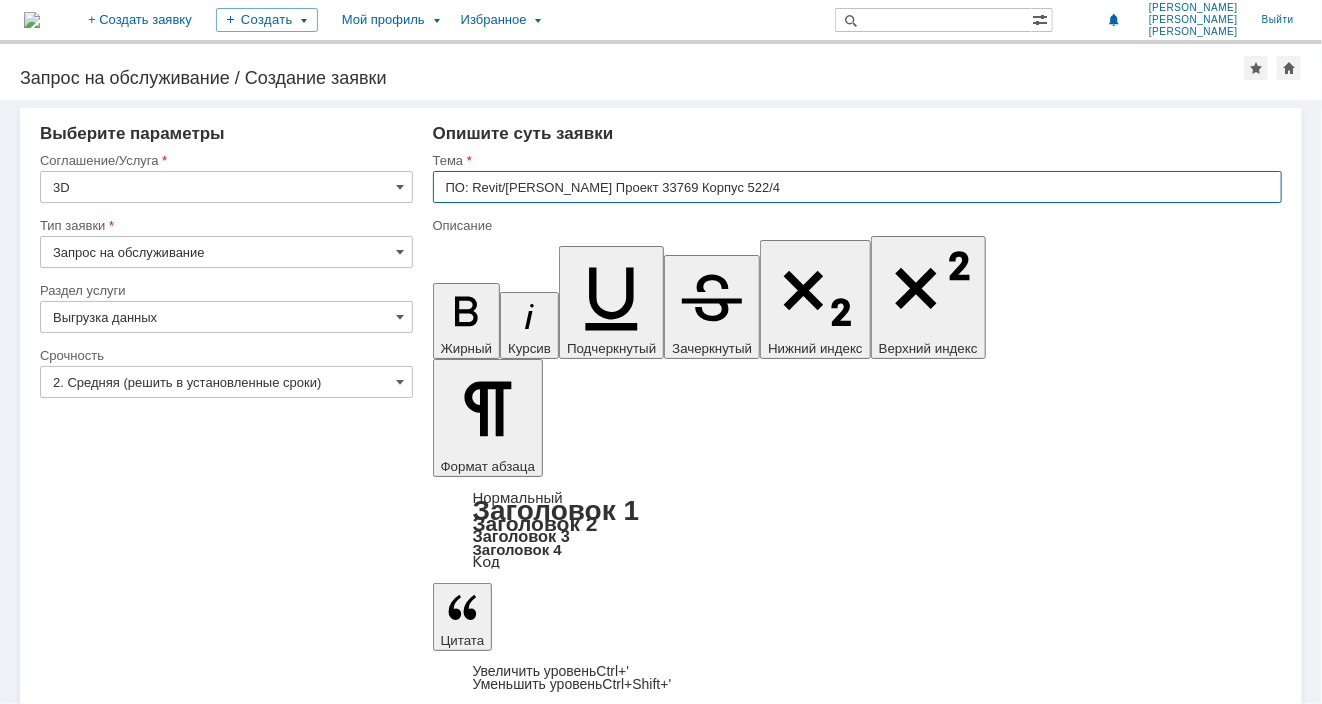 click on "ПО: Revit/[PERSON_NAME] Проект 33769 Корпус 522/4" at bounding box center (857, 187) 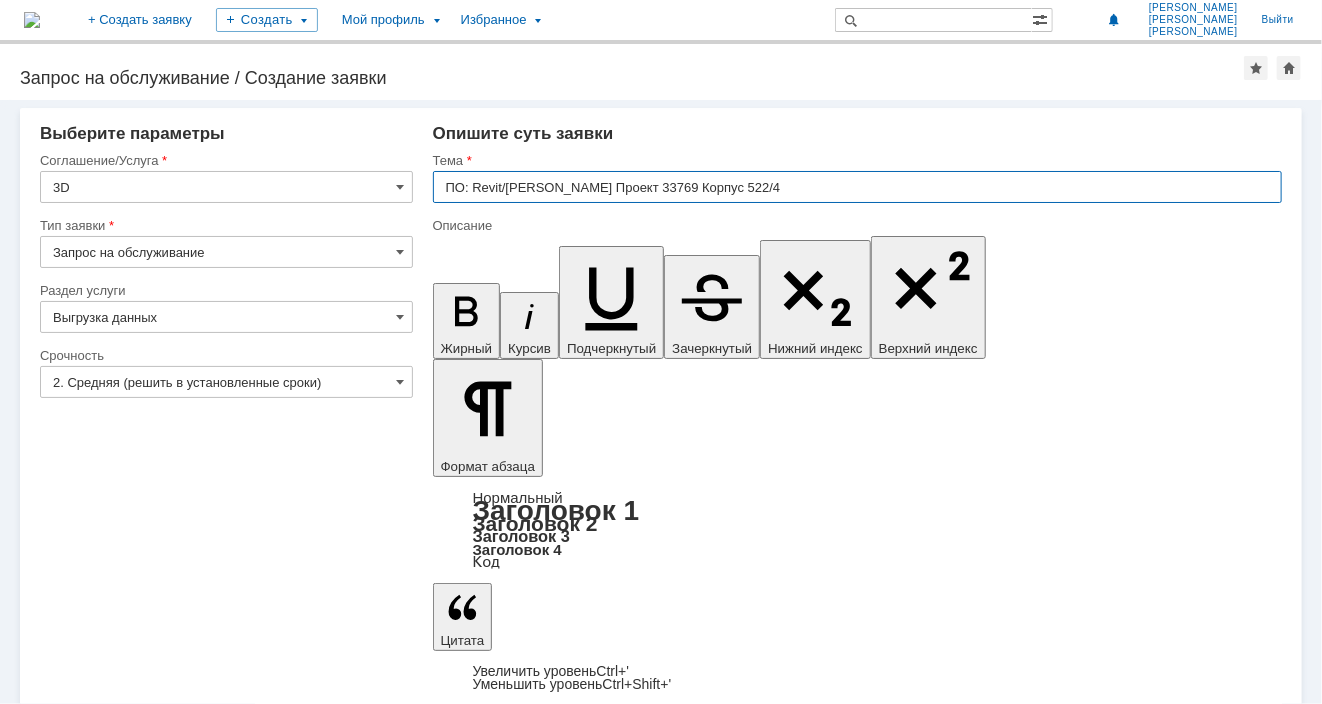 drag, startPoint x: 540, startPoint y: 185, endPoint x: 435, endPoint y: 187, distance: 105.01904 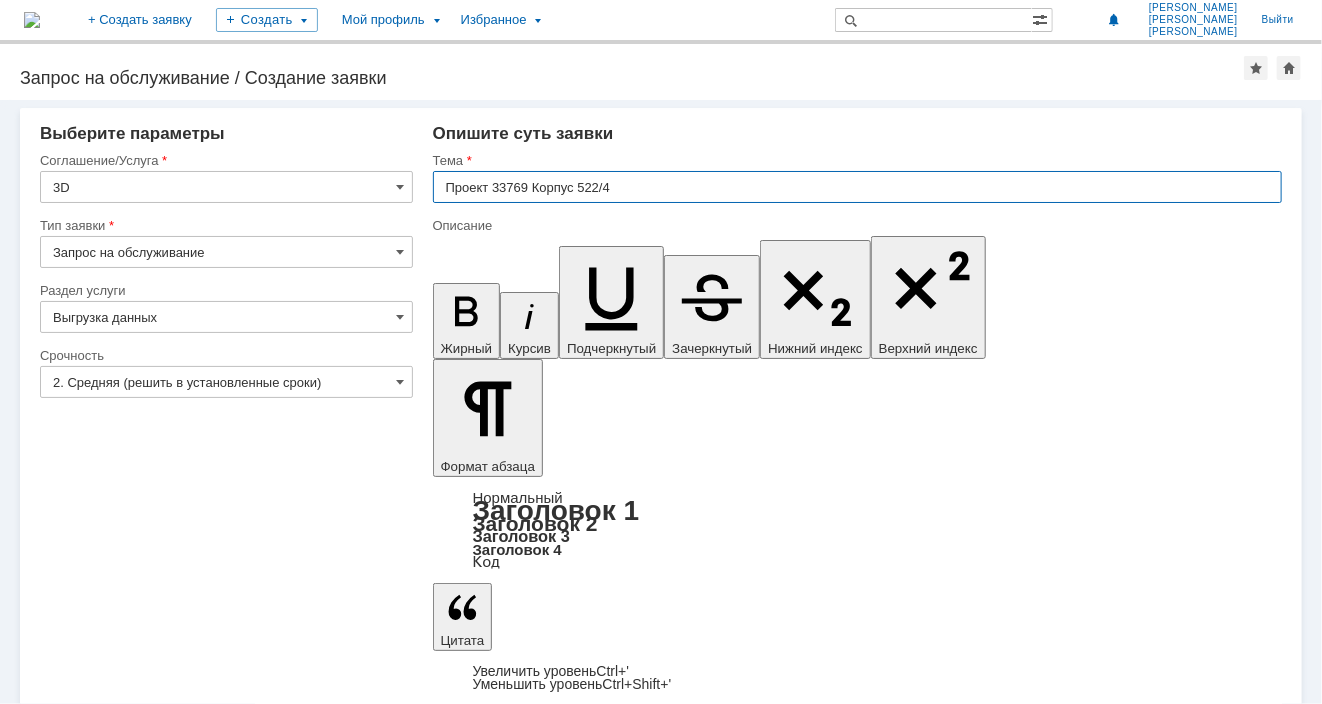 type on "Проект 33769 Корпус 522/4" 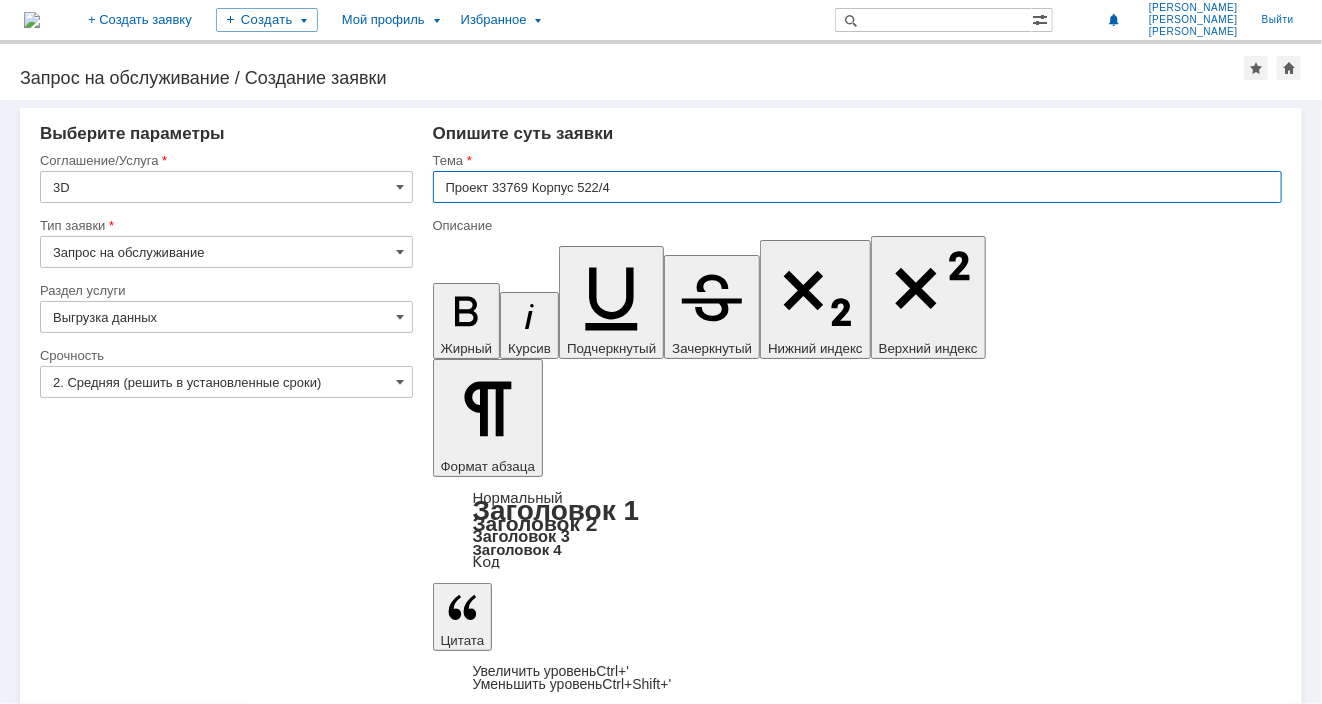 click on "Прошу заменить зону 33769_522/4_ELEC_Лотки_0B  на 522-4_ЭМ_0D.ifc Дополнительно добавить Рама.nwc" at bounding box center [595, 5526] 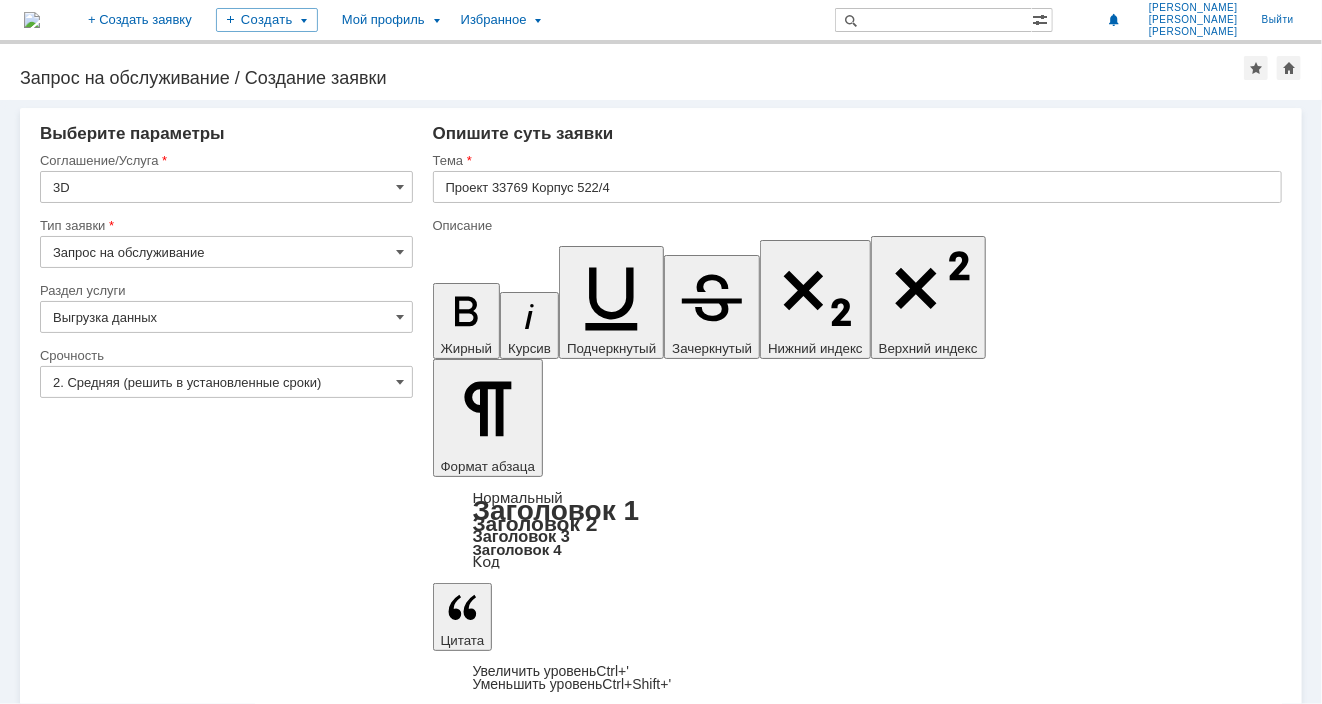 click on "Прошу заменить зону 33769_522/4_ELEC_Лотки_0B  на 522-4_ЭМ_0D.ifc" at bounding box center (595, 5485) 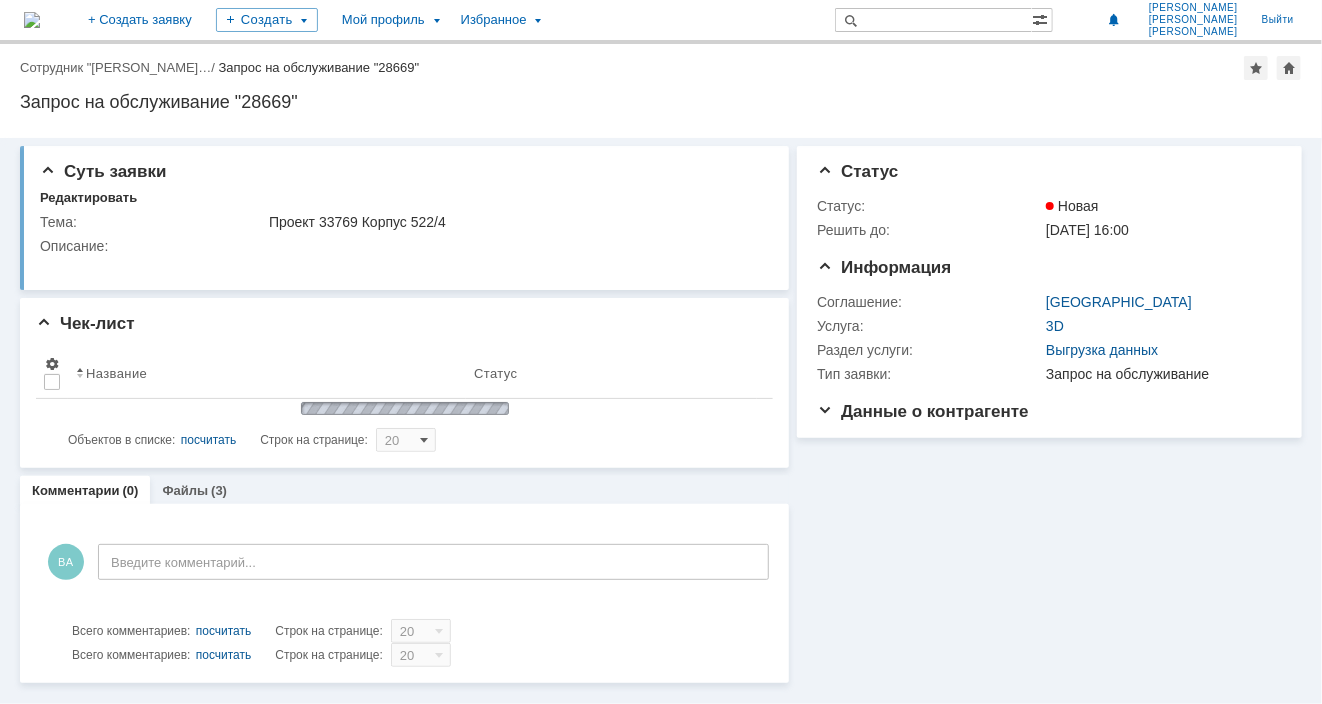 scroll, scrollTop: 0, scrollLeft: 0, axis: both 